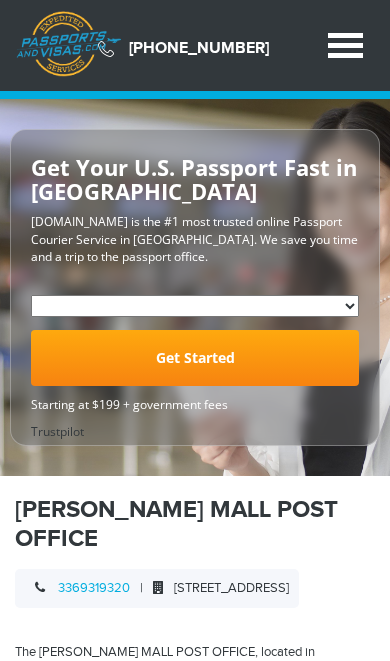 scroll, scrollTop: 0, scrollLeft: 0, axis: both 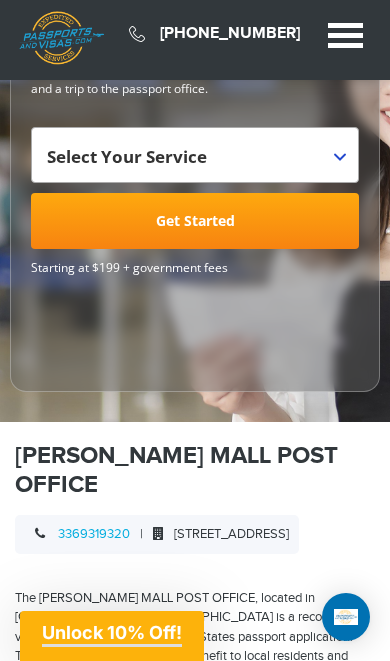 click at bounding box center (348, 141) 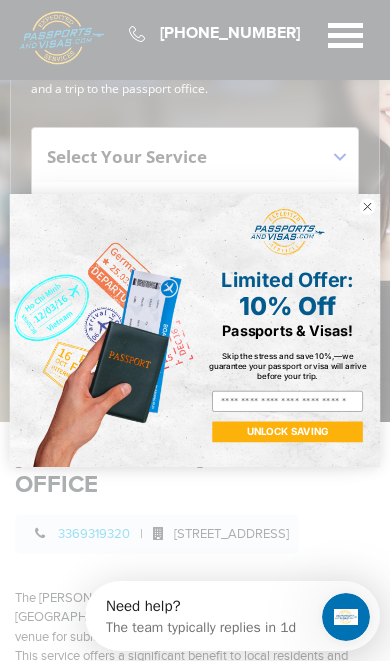 scroll, scrollTop: 0, scrollLeft: 0, axis: both 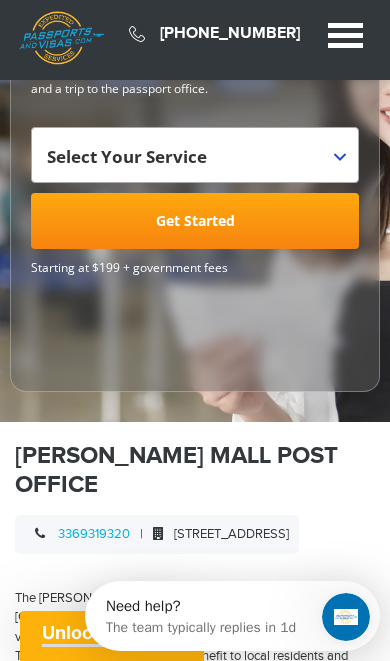 click on "Select Your Service" at bounding box center [195, 155] 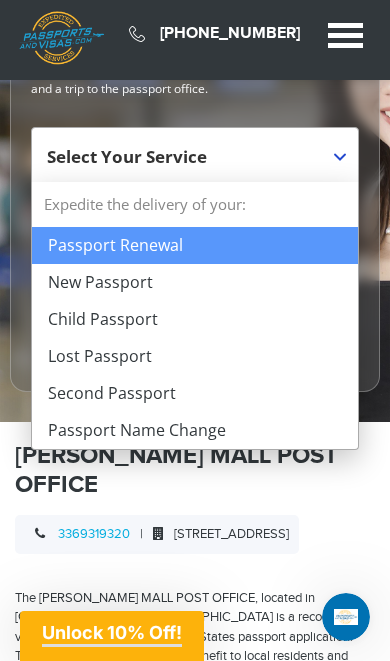 select on "**********" 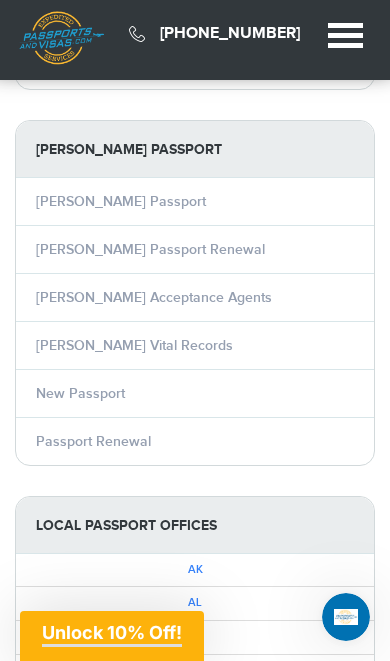 scroll, scrollTop: 3569, scrollLeft: 0, axis: vertical 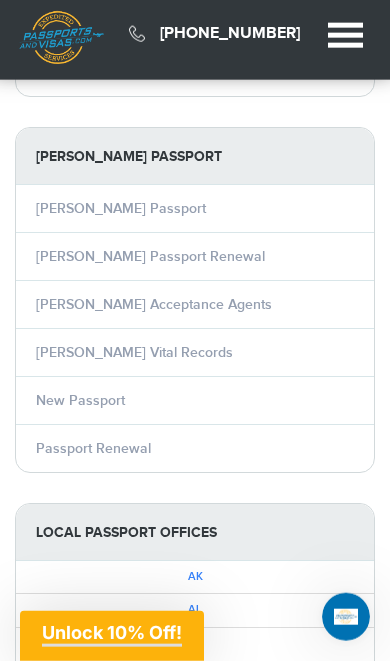 click on "Winston Salem Passport" at bounding box center [195, 156] 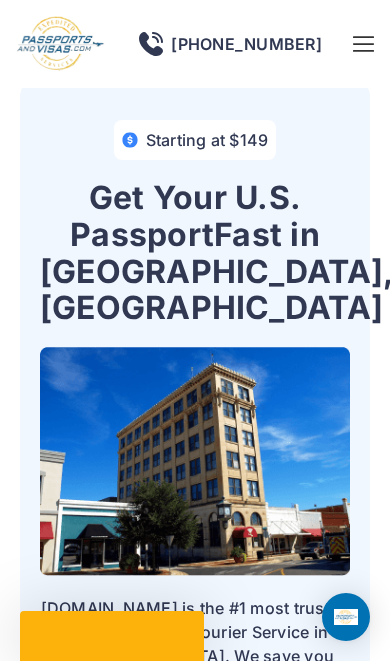 scroll, scrollTop: 0, scrollLeft: 0, axis: both 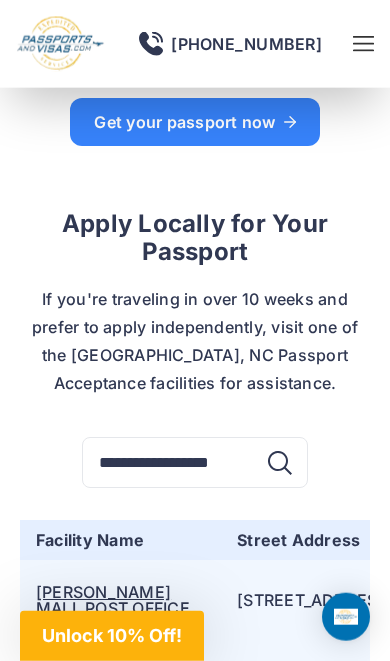 click on "HANES MALL POST OFFICE" at bounding box center [113, 600] 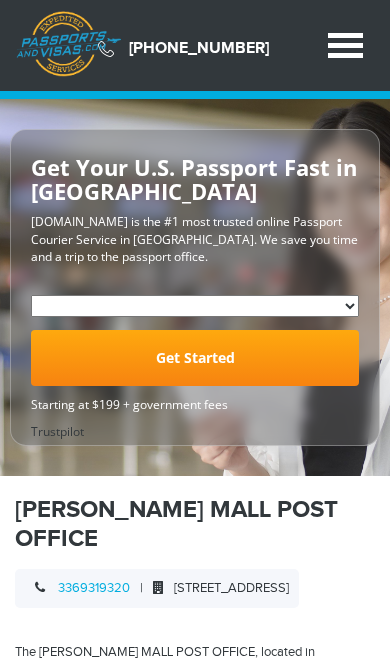 scroll, scrollTop: 8, scrollLeft: 0, axis: vertical 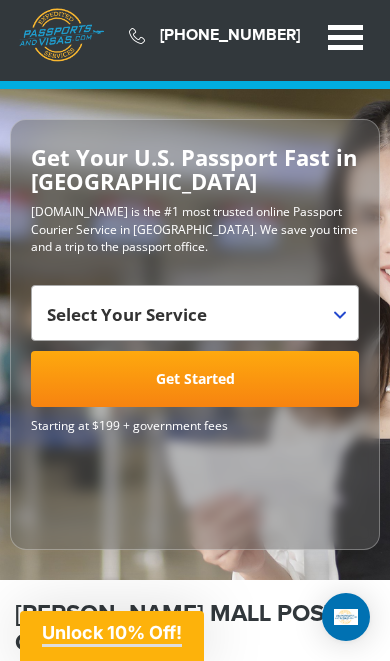 click at bounding box center (340, 315) 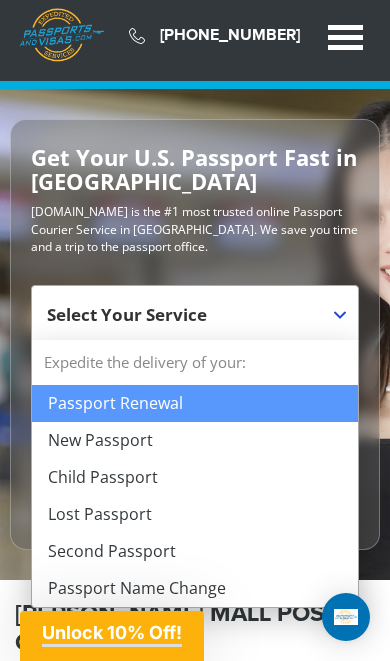select on "**********" 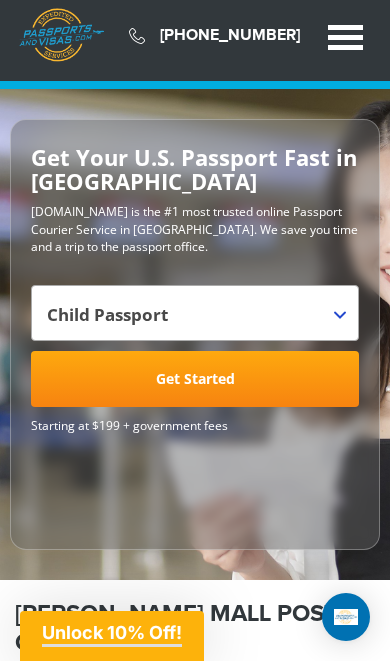 click on "Get Started" at bounding box center [195, 379] 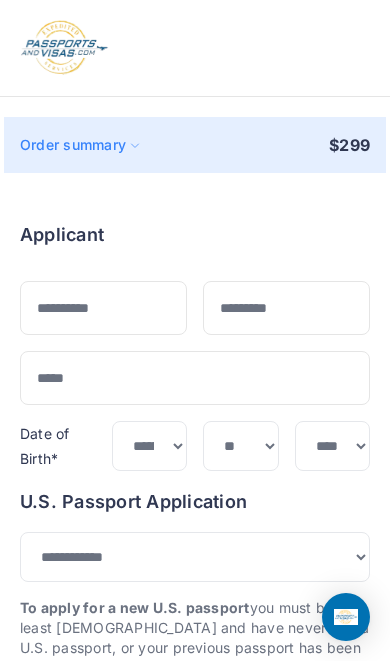 select on "***" 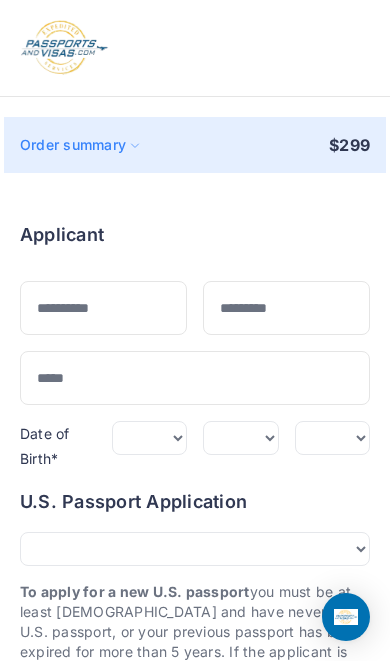 scroll, scrollTop: 0, scrollLeft: 0, axis: both 